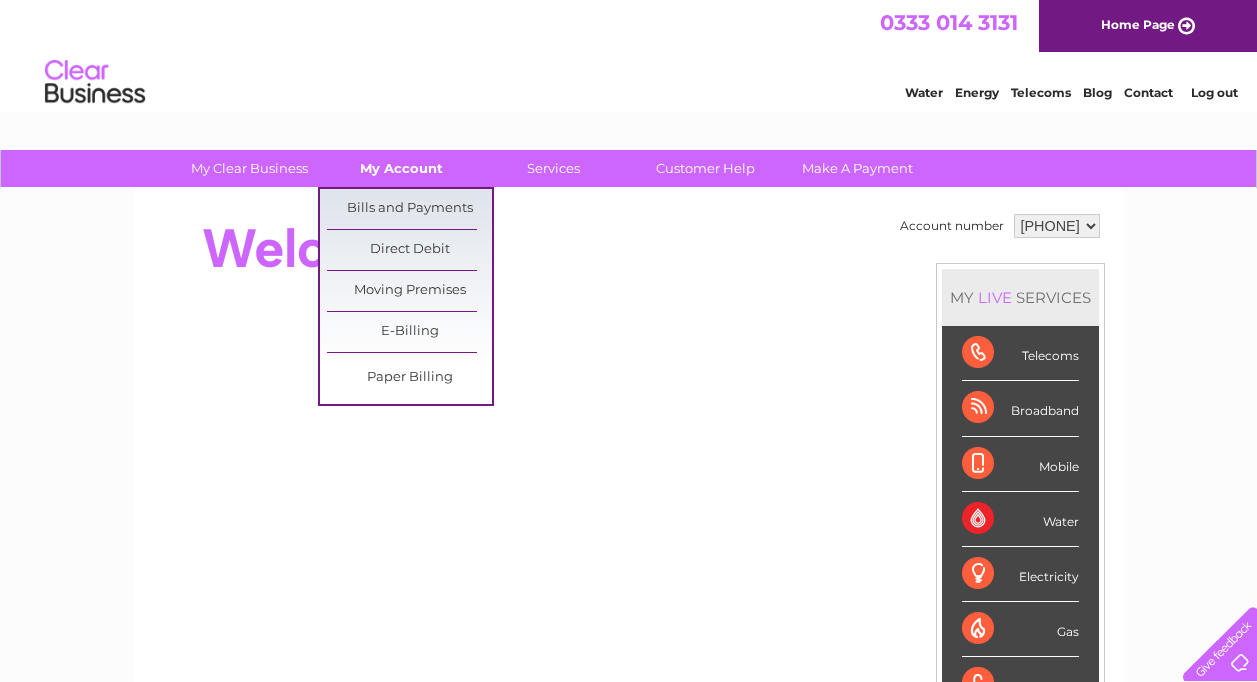 scroll, scrollTop: 0, scrollLeft: 0, axis: both 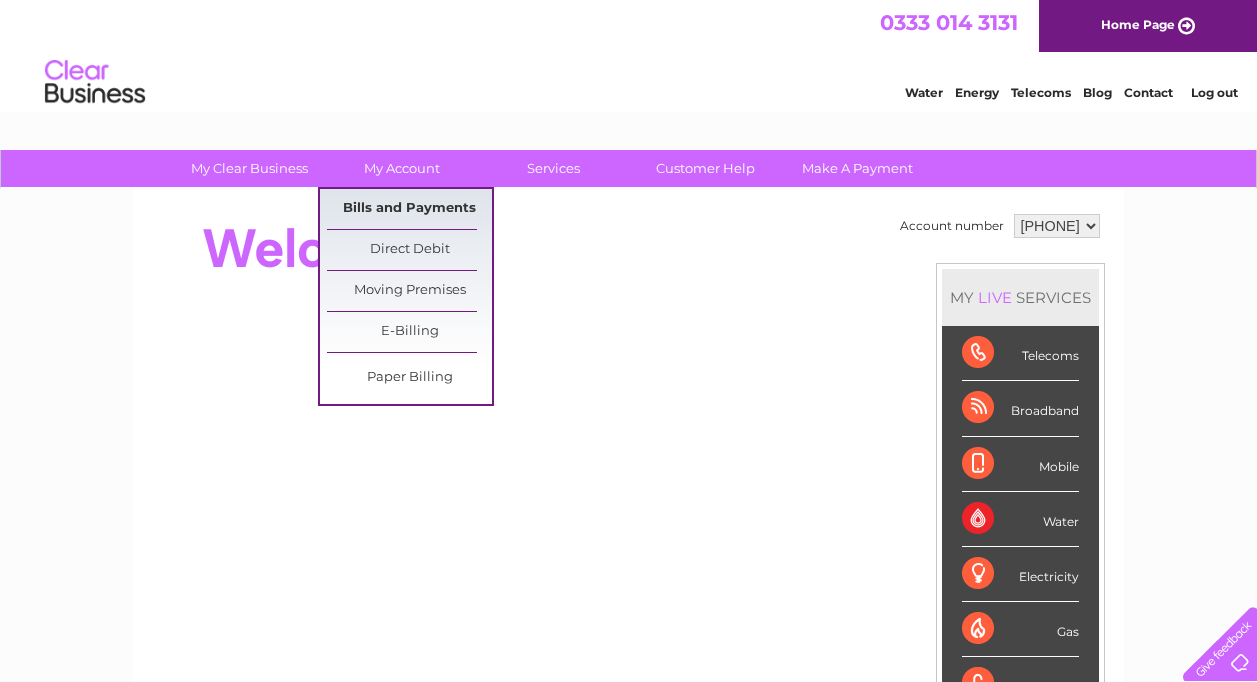 click on "Bills and Payments" at bounding box center [409, 209] 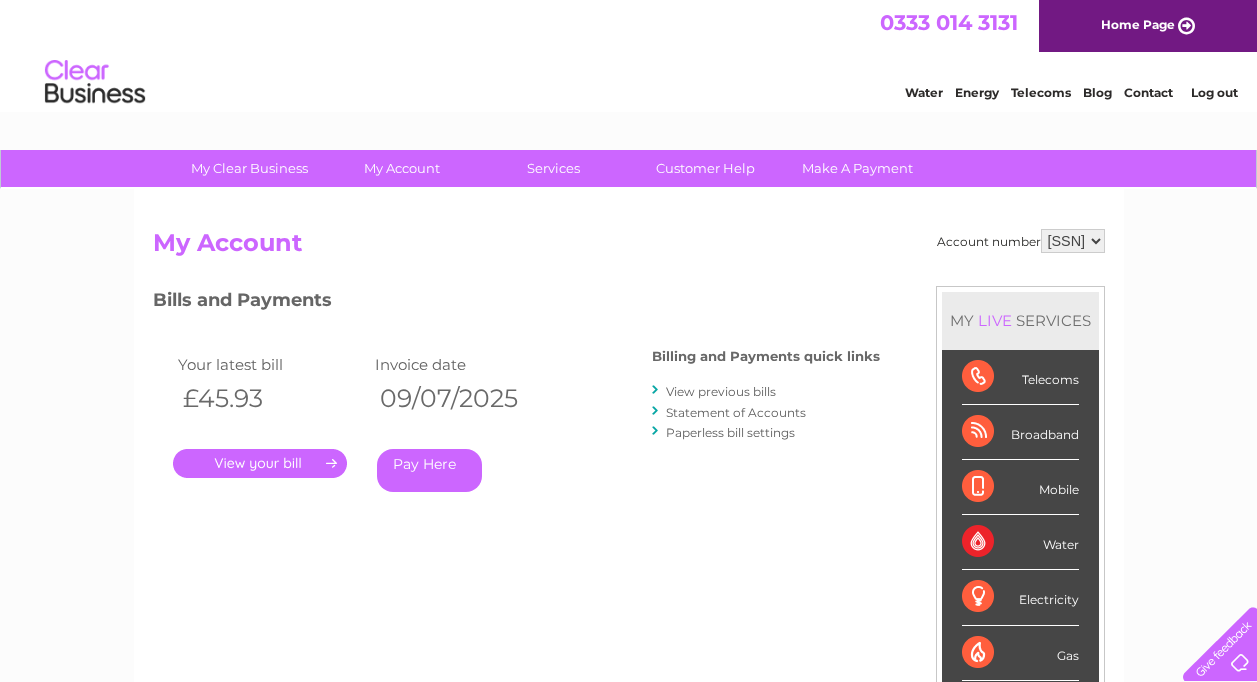 scroll, scrollTop: 0, scrollLeft: 0, axis: both 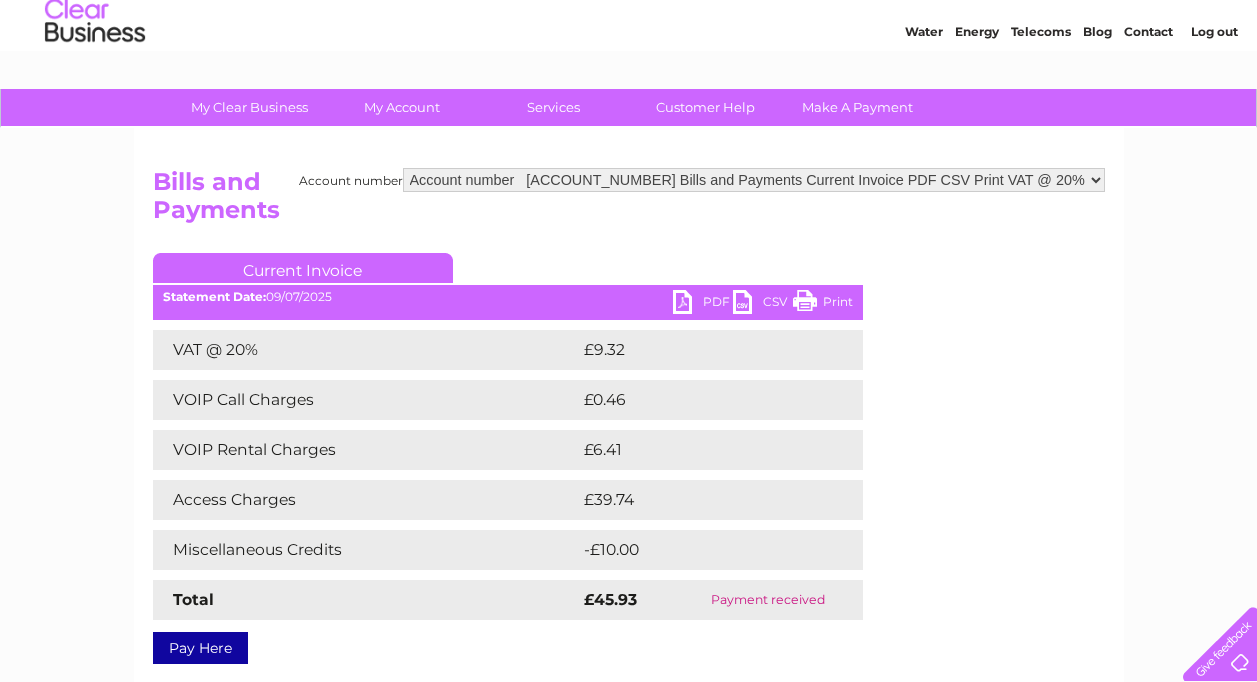 click on "30320993" at bounding box center (754, 180) 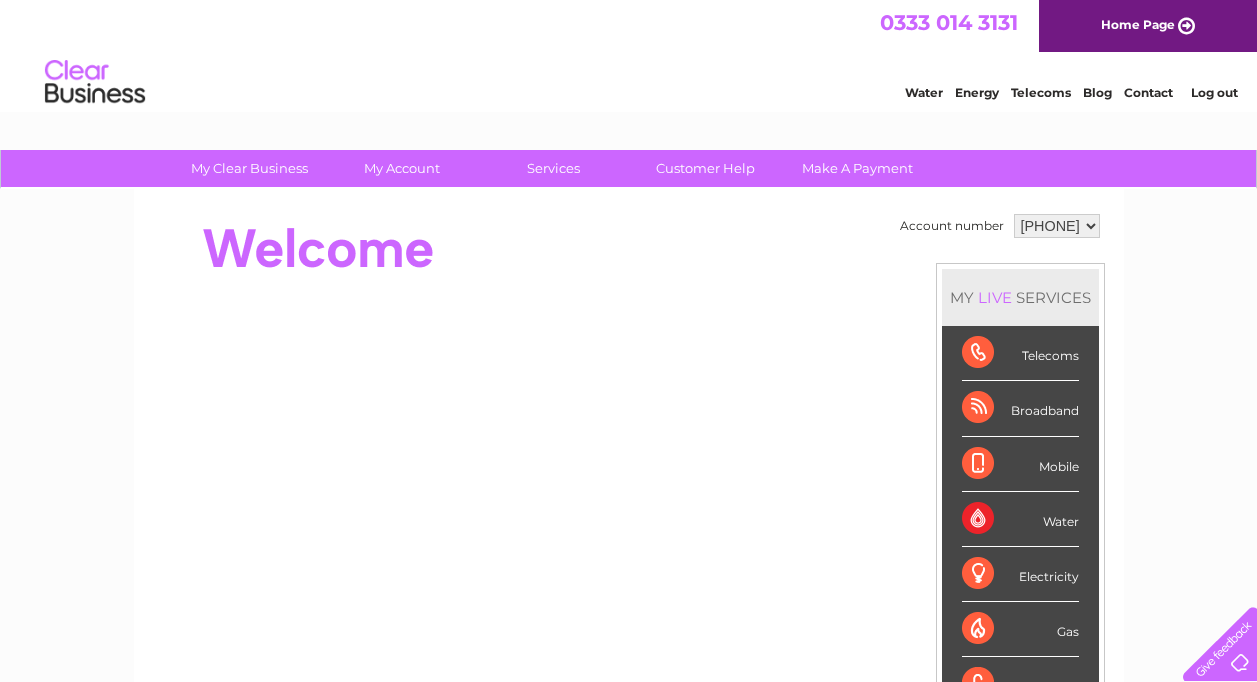 scroll, scrollTop: 0, scrollLeft: 0, axis: both 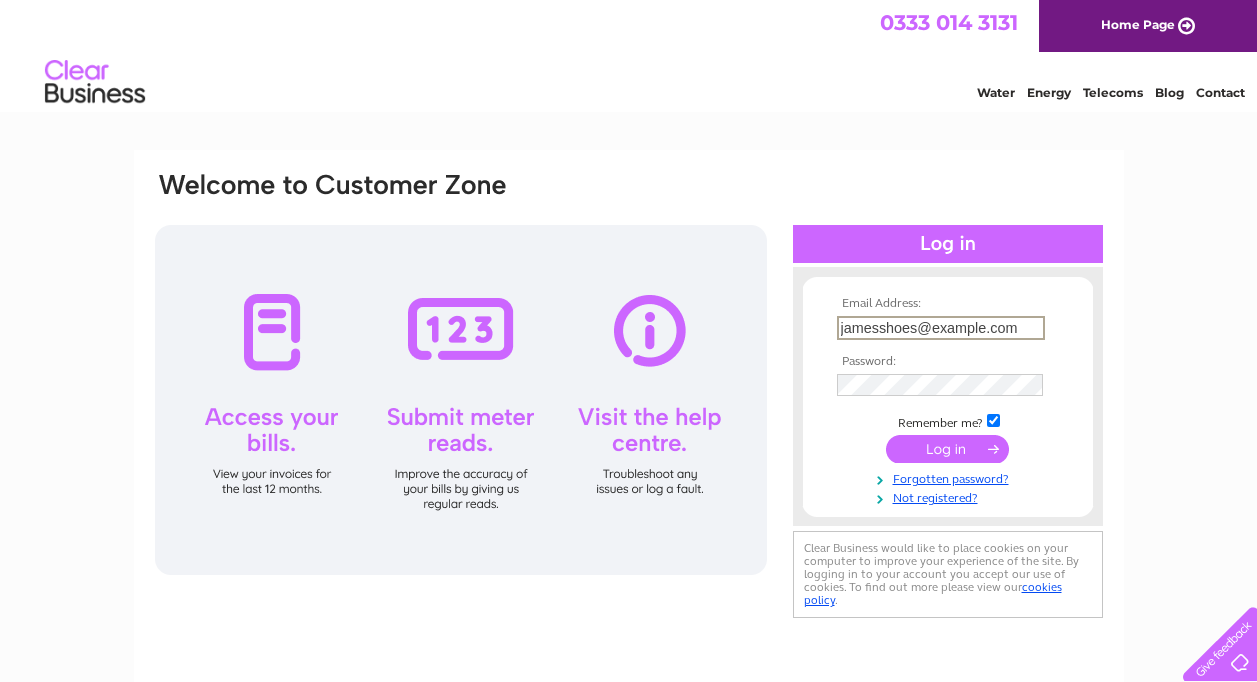 click on "jamesshoes@example.com" at bounding box center [941, 328] 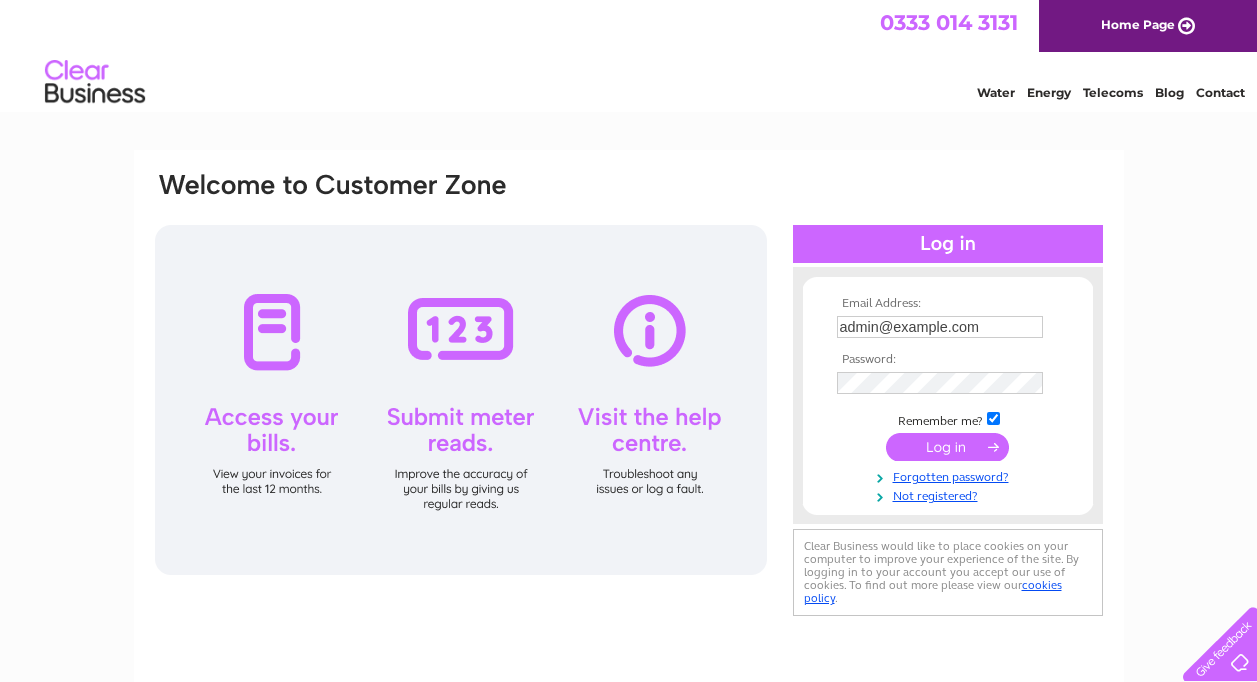 click at bounding box center (947, 447) 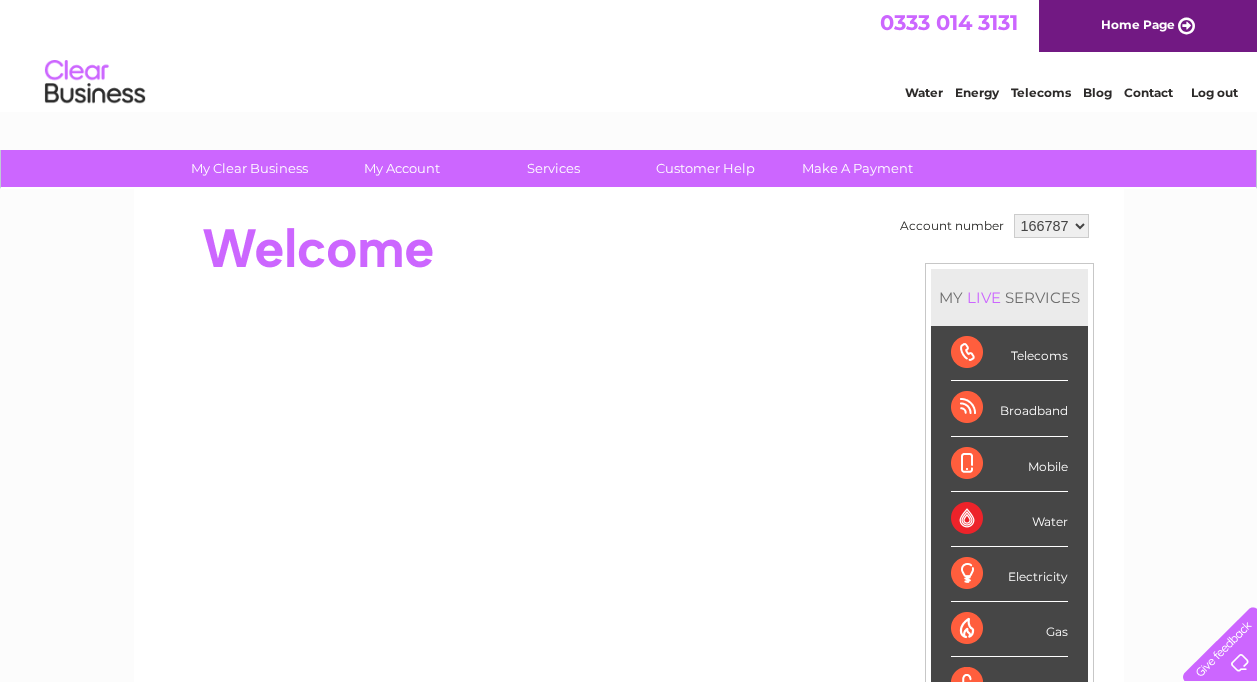 scroll, scrollTop: 0, scrollLeft: 0, axis: both 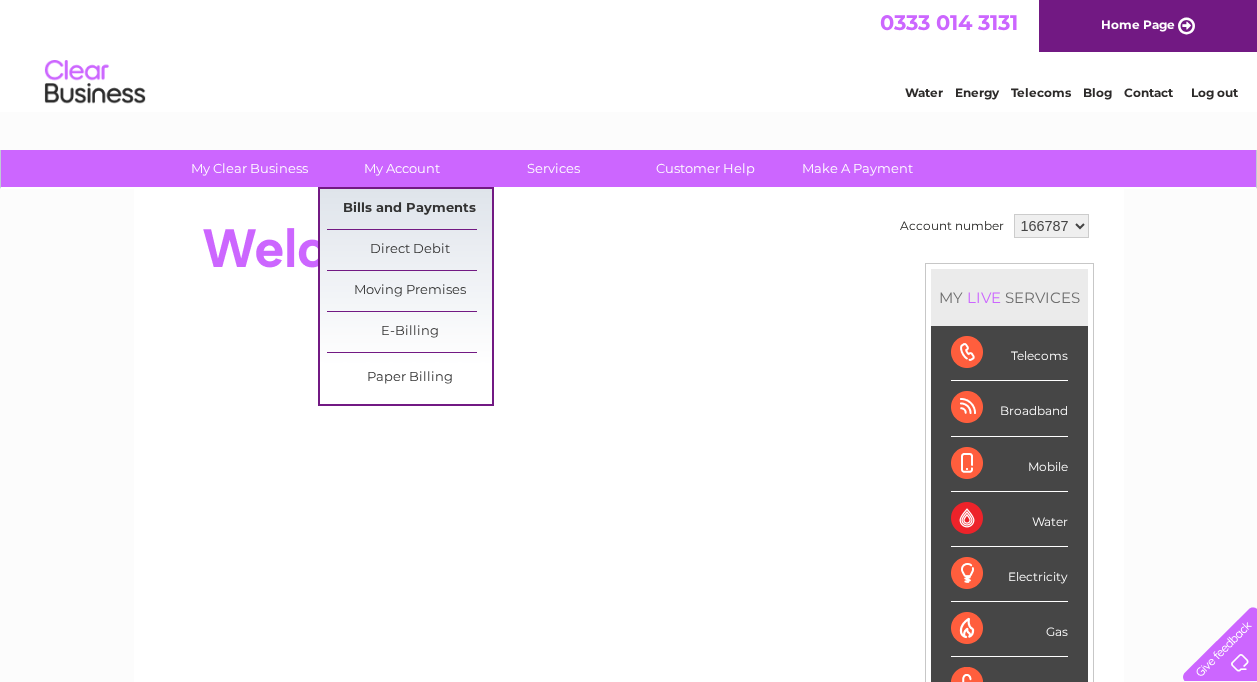 click on "Bills and Payments" at bounding box center [409, 209] 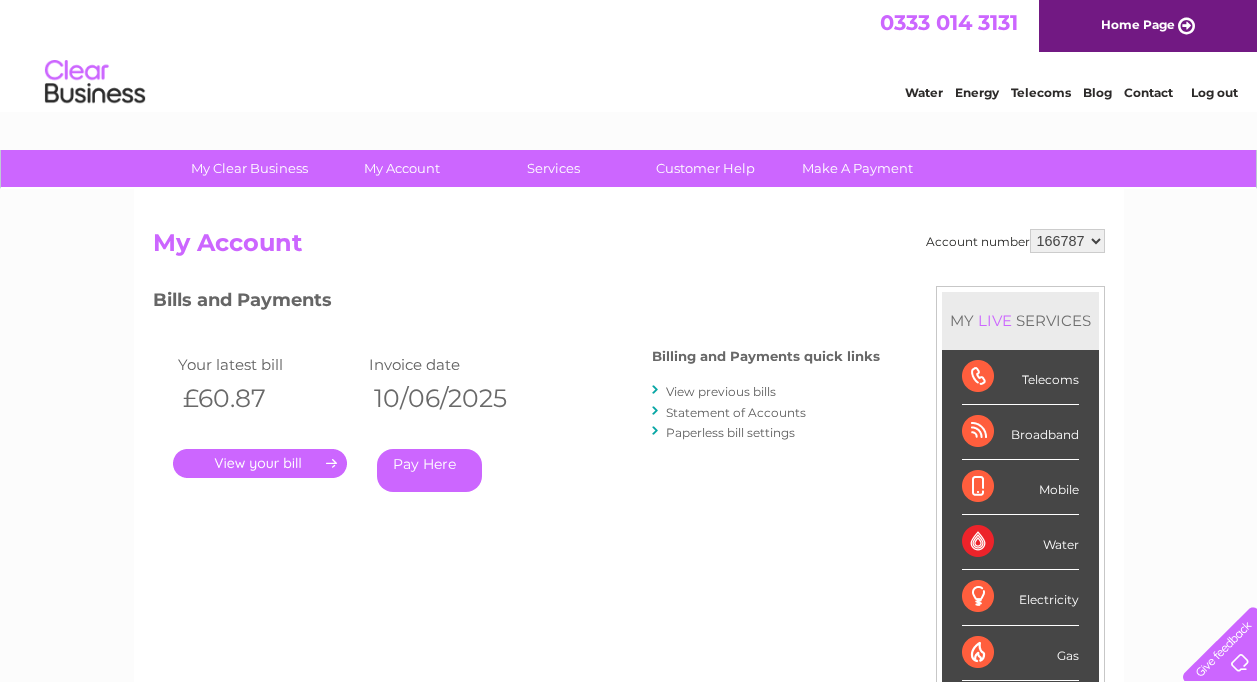 scroll, scrollTop: 0, scrollLeft: 0, axis: both 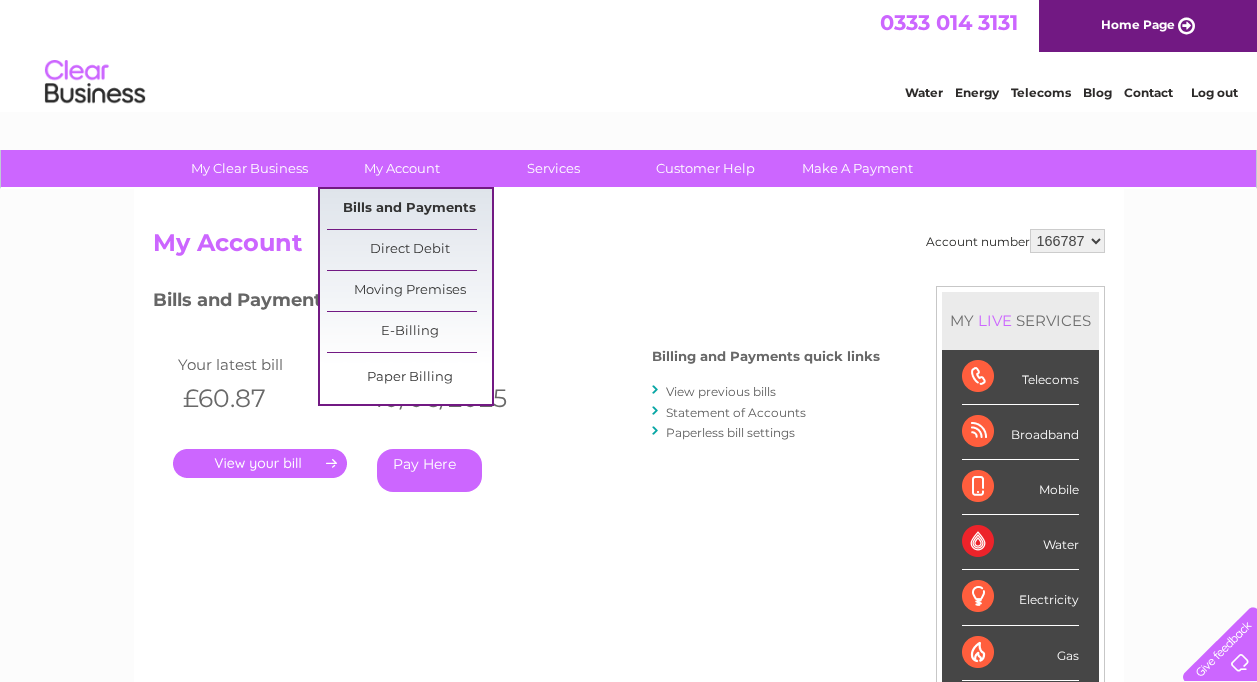 click on "Bills and Payments" at bounding box center [409, 209] 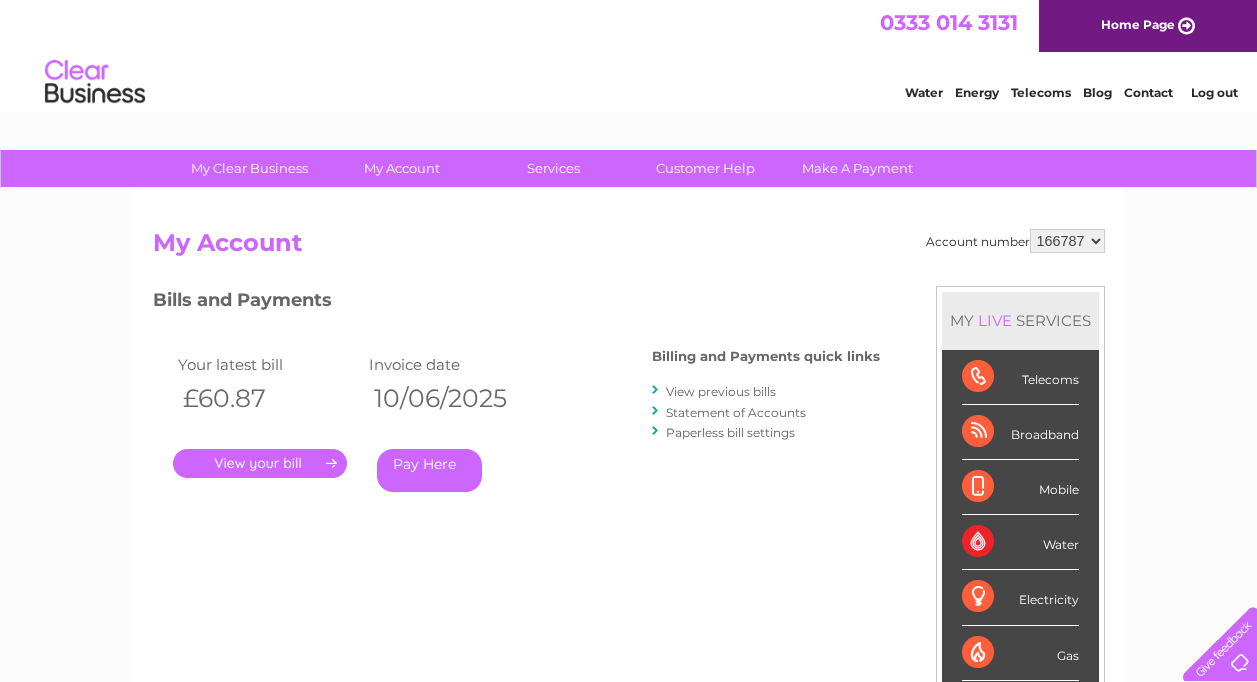 scroll, scrollTop: 0, scrollLeft: 0, axis: both 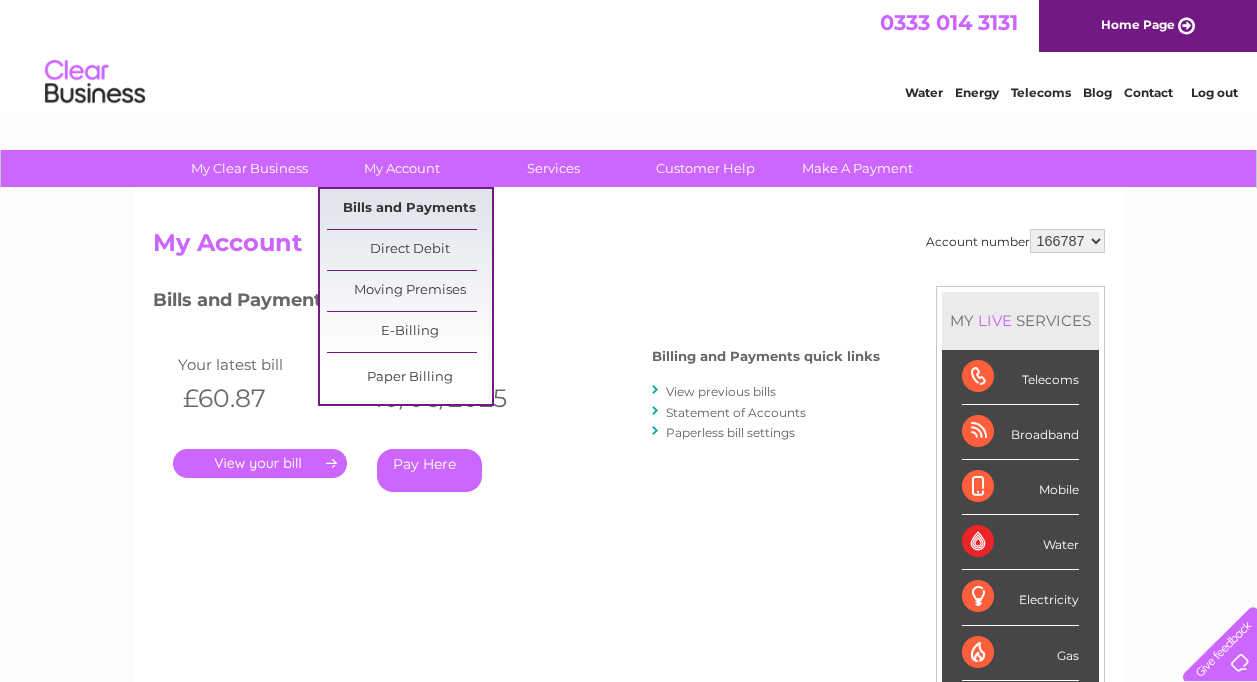 click on "Bills and Payments" at bounding box center [409, 209] 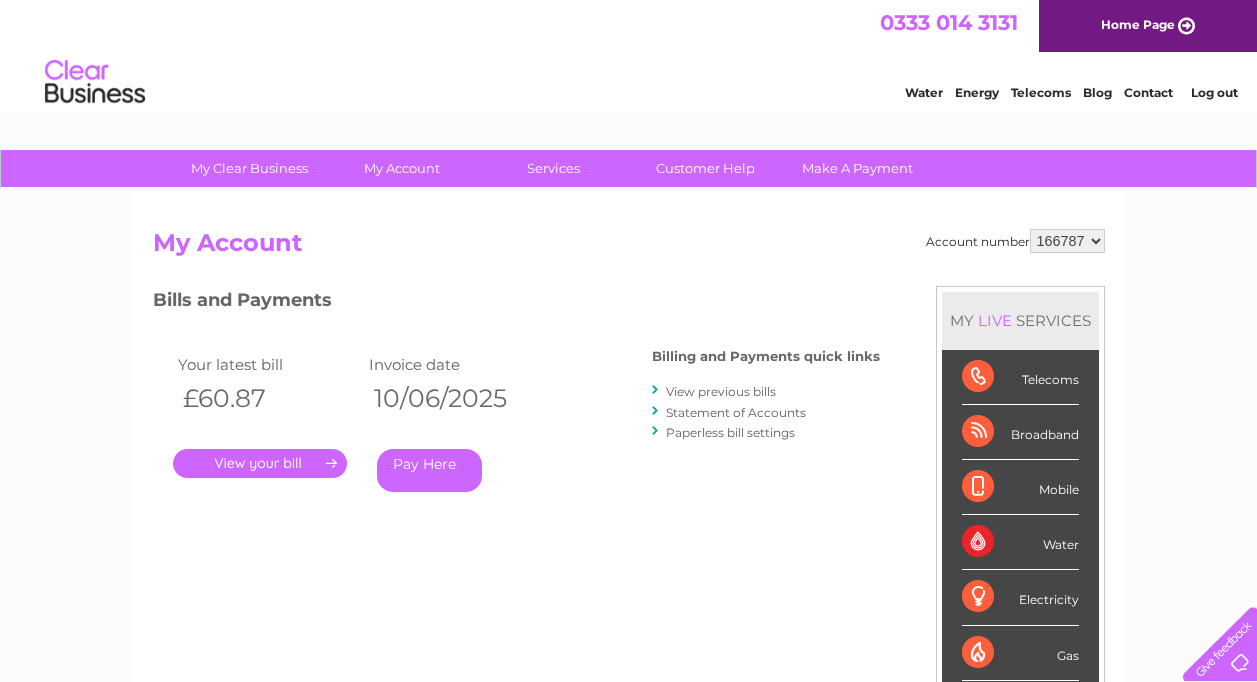 scroll, scrollTop: 0, scrollLeft: 0, axis: both 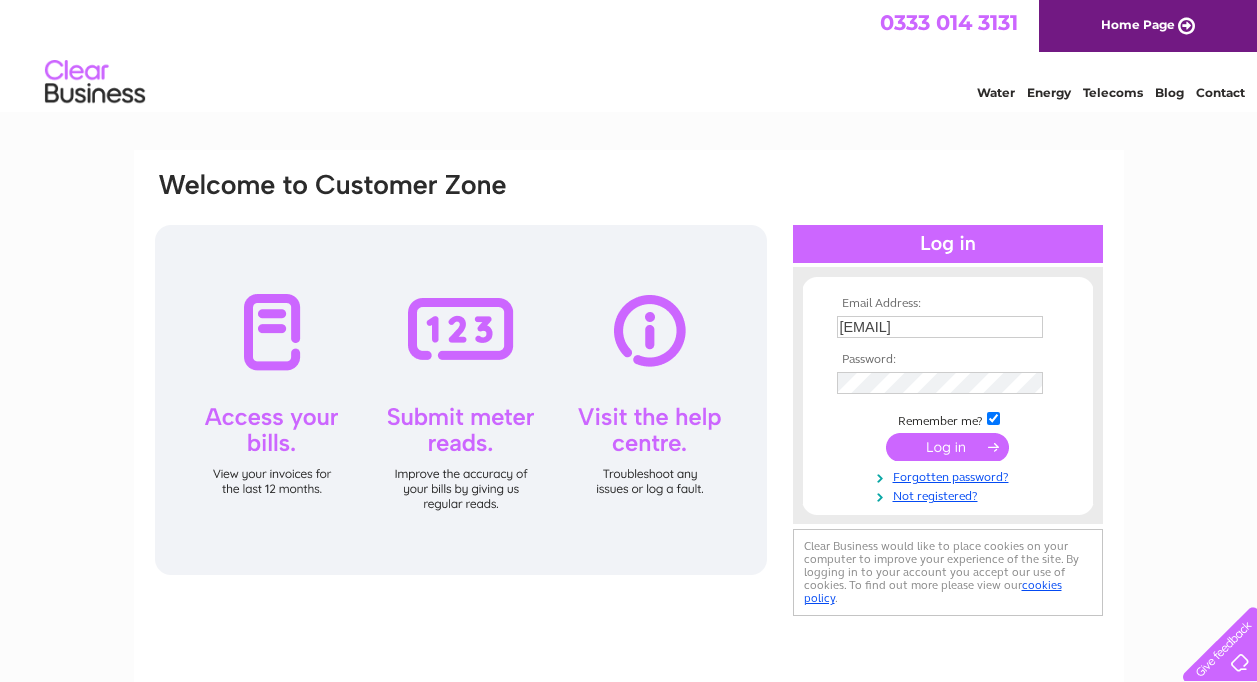 click on "admin@bh-accountancy.com" at bounding box center [940, 327] 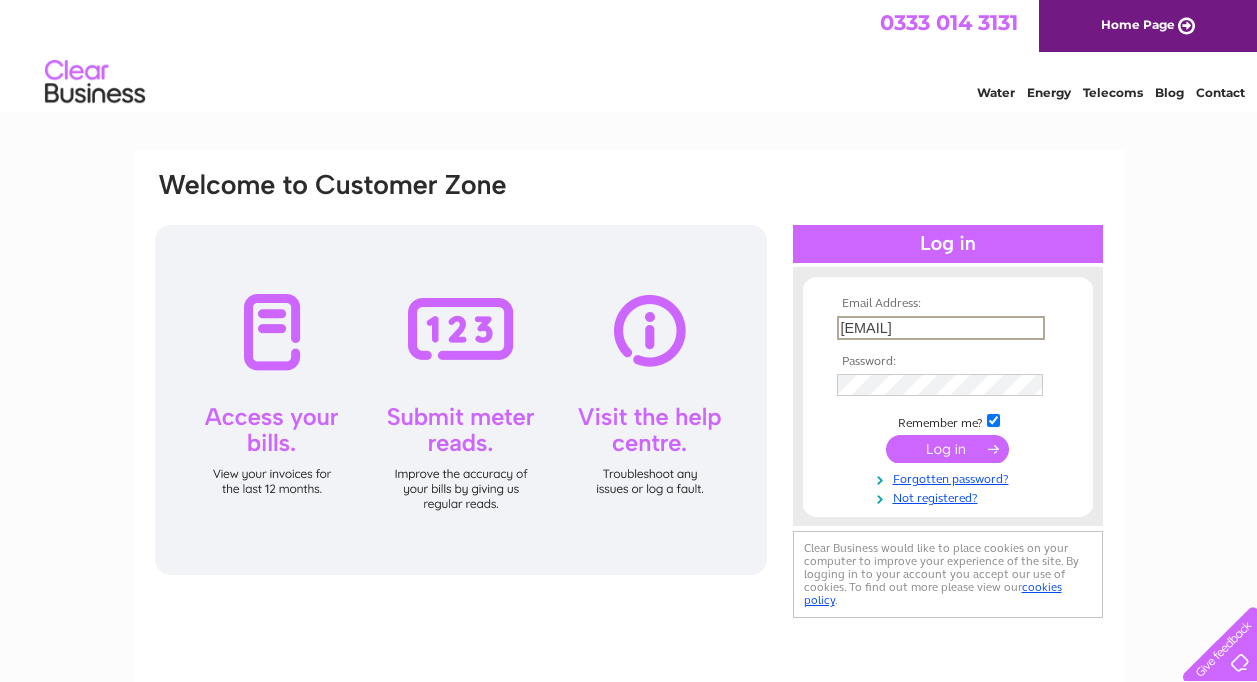 type on "jamesshoes@outlook.com" 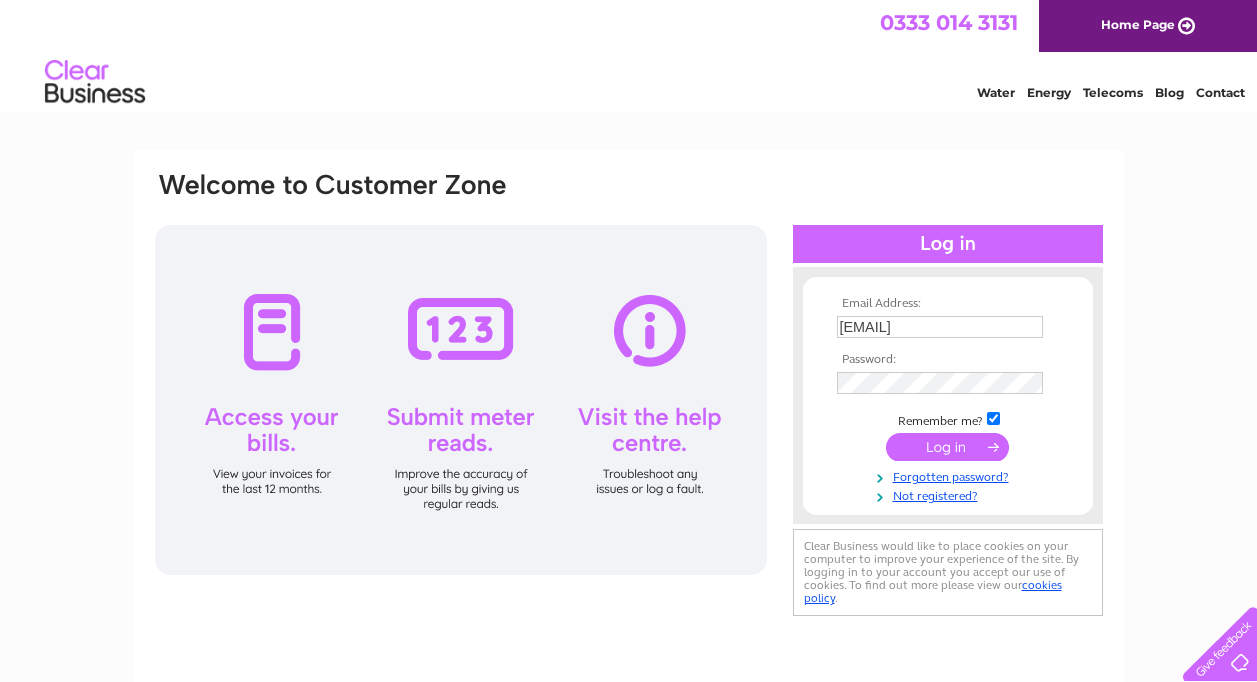 click at bounding box center (947, 447) 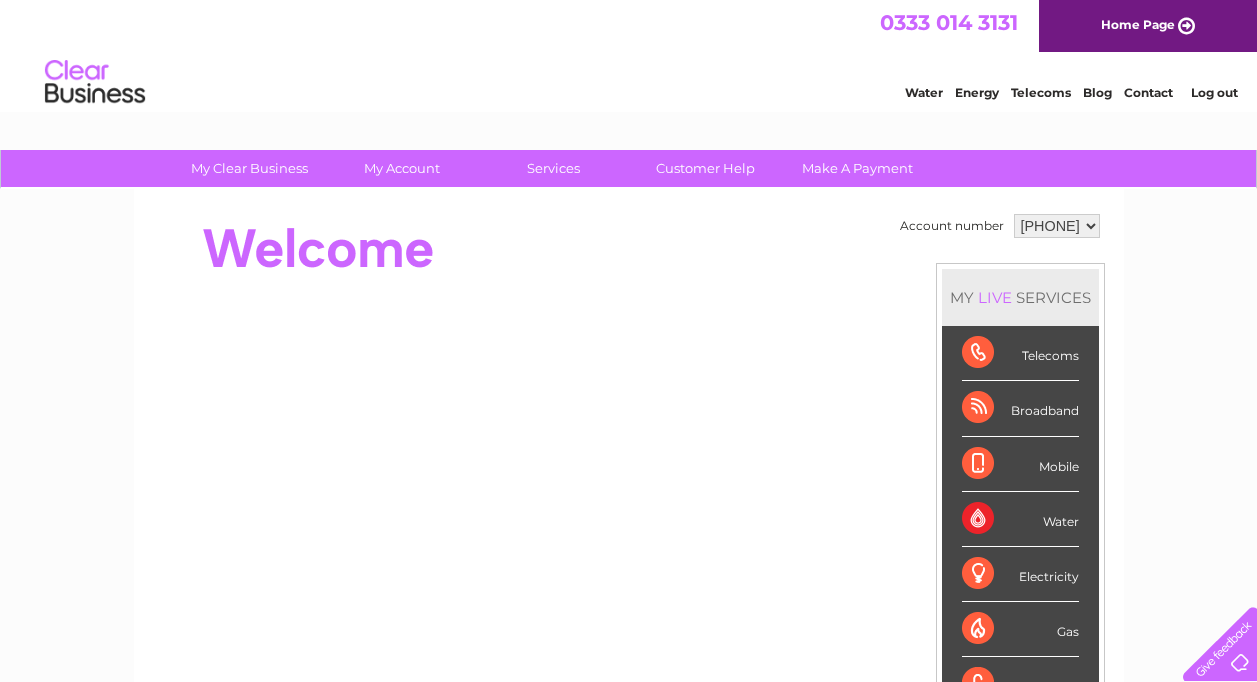 scroll, scrollTop: 0, scrollLeft: 0, axis: both 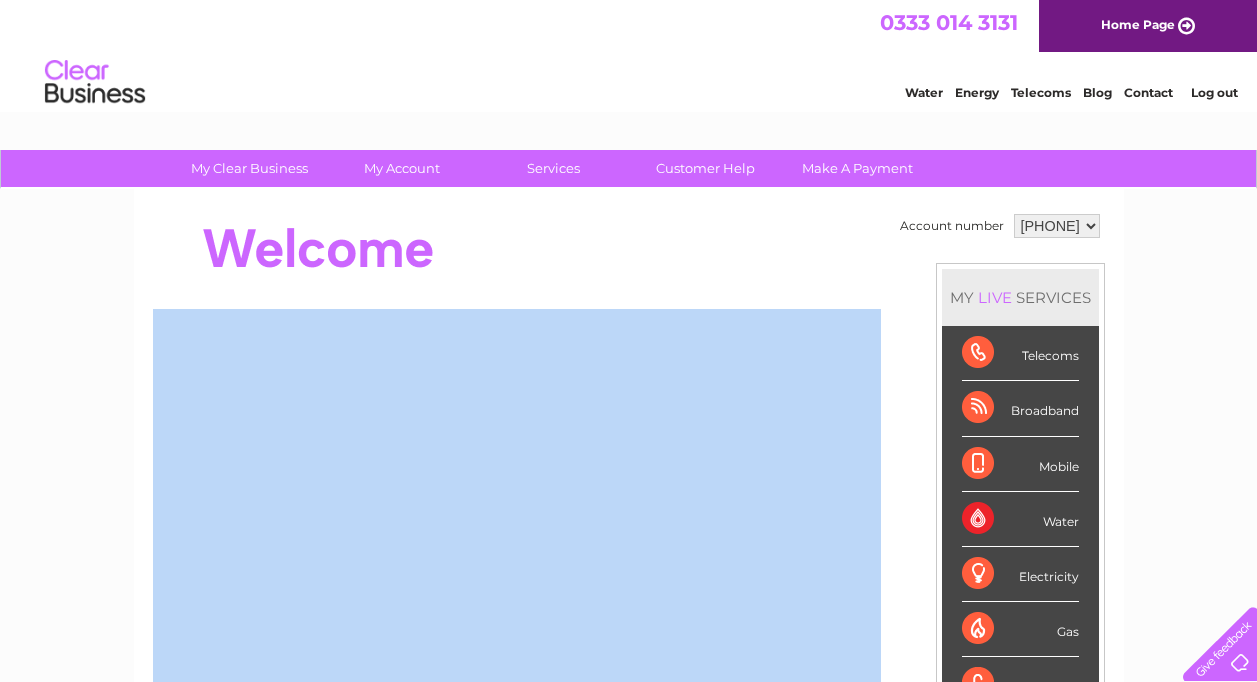 click on "My Clear Business
Login Details
My Details
My Preferences
Link Account
My Account
Bills and Payments   Direct Debit   Moving Premises" at bounding box center (628, 712) 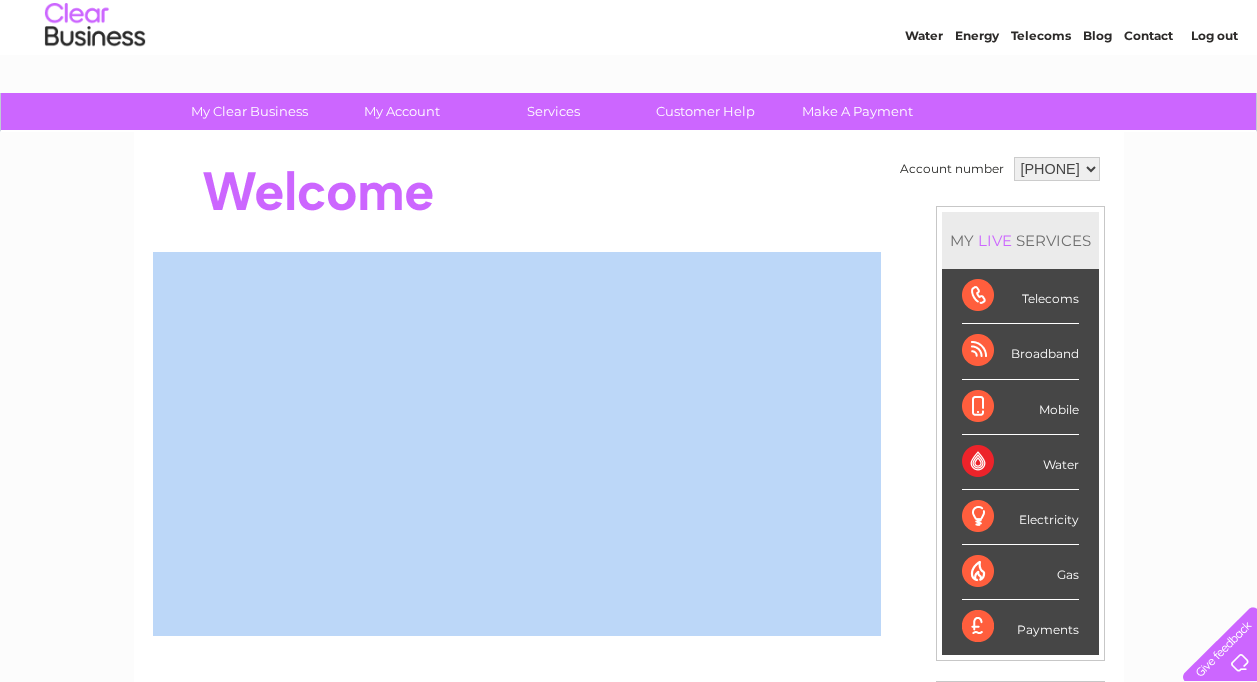 scroll, scrollTop: 6, scrollLeft: 0, axis: vertical 